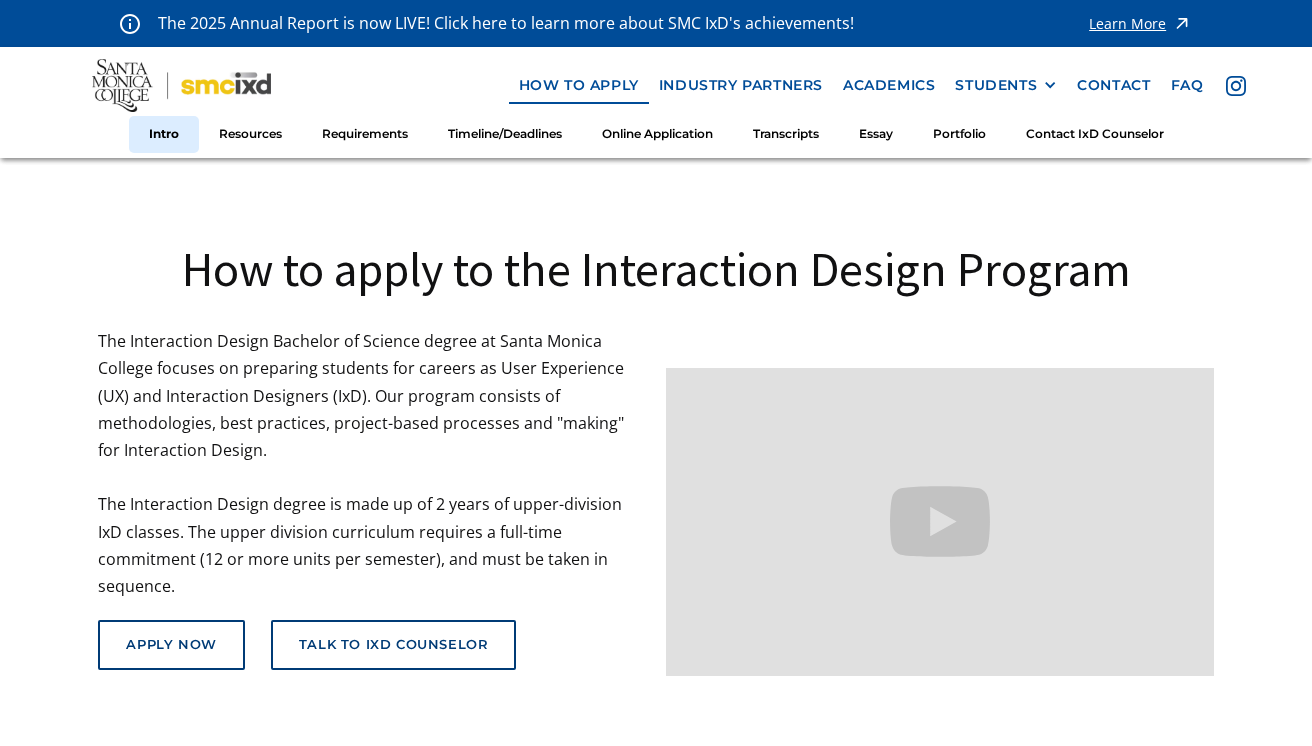 scroll, scrollTop: 0, scrollLeft: 0, axis: both 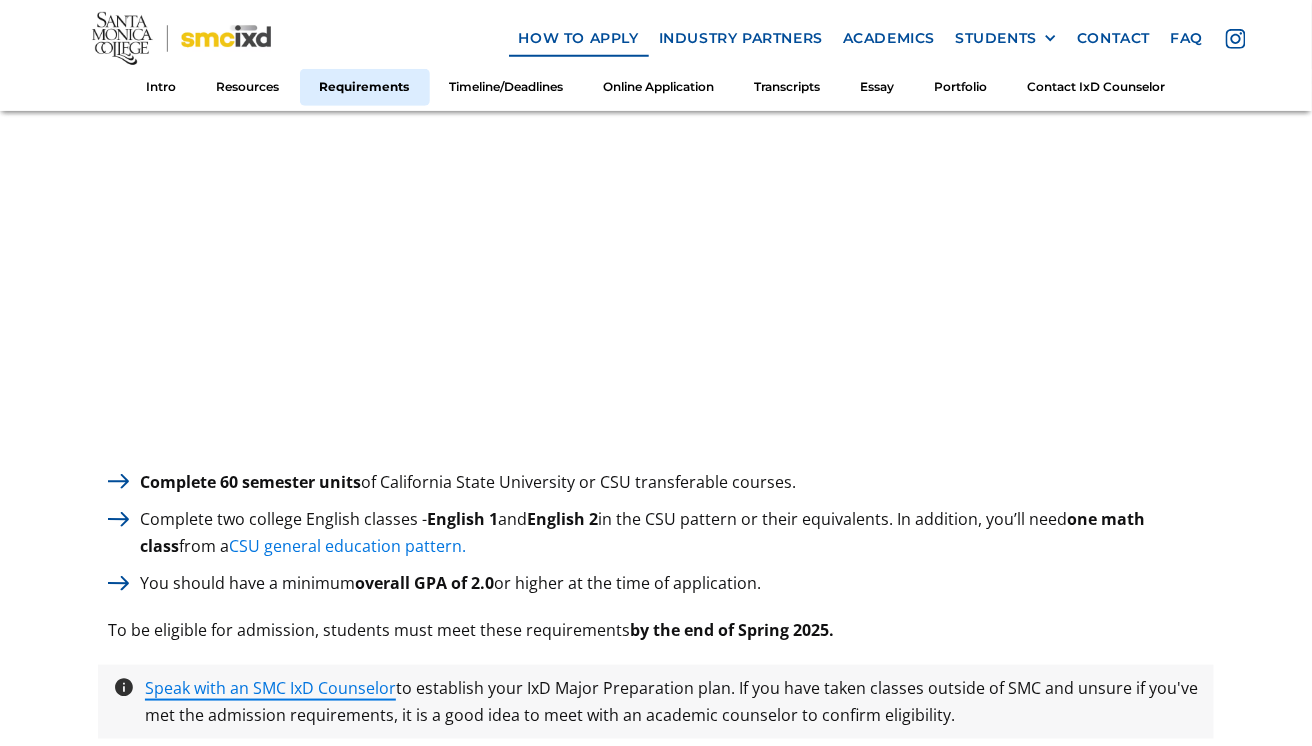 click on "CSU general education pattern." at bounding box center (347, 546) 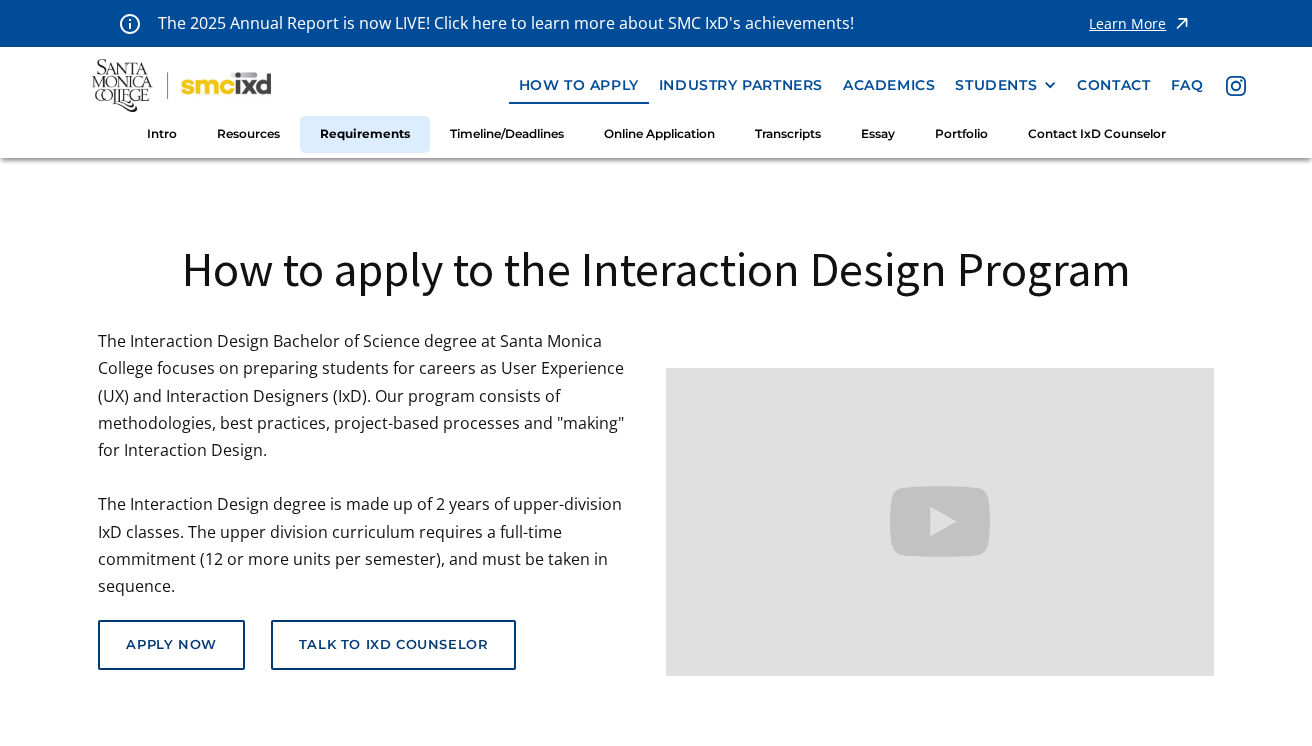 scroll, scrollTop: 2771, scrollLeft: 0, axis: vertical 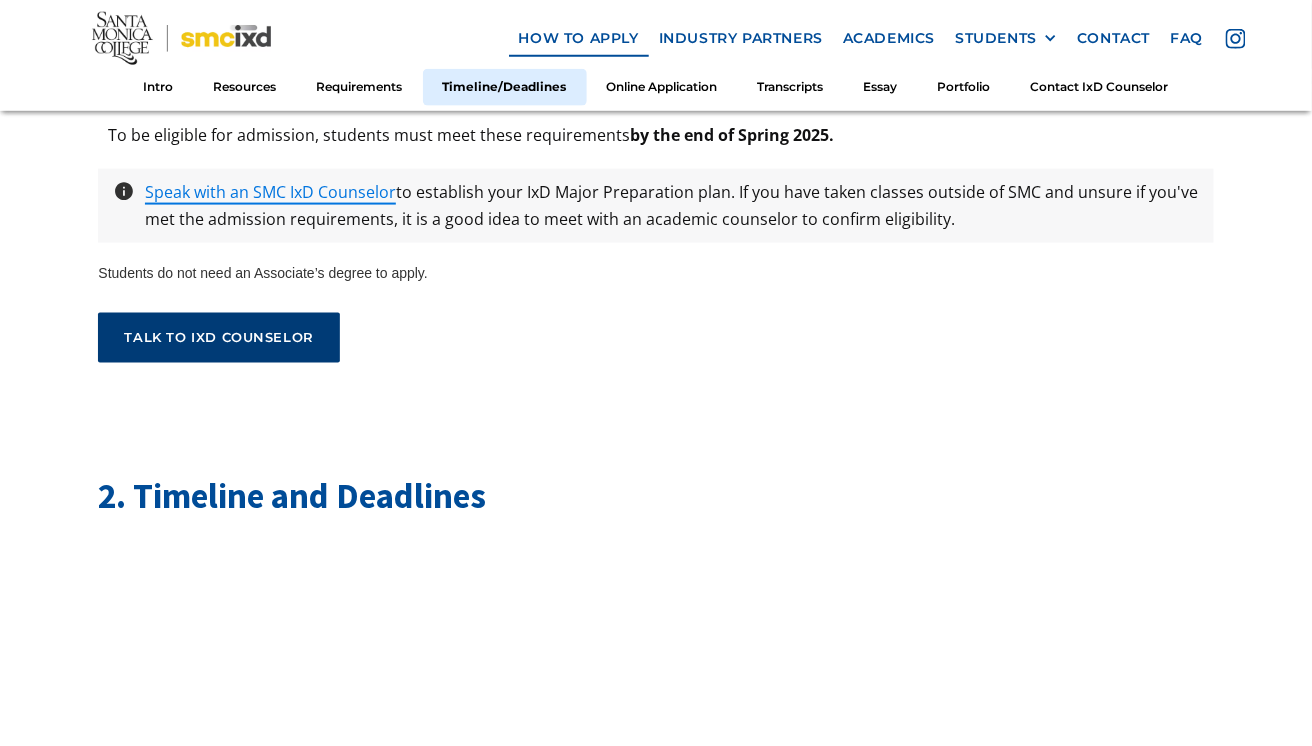 click on "talk to ixd counselor" at bounding box center (219, 338) 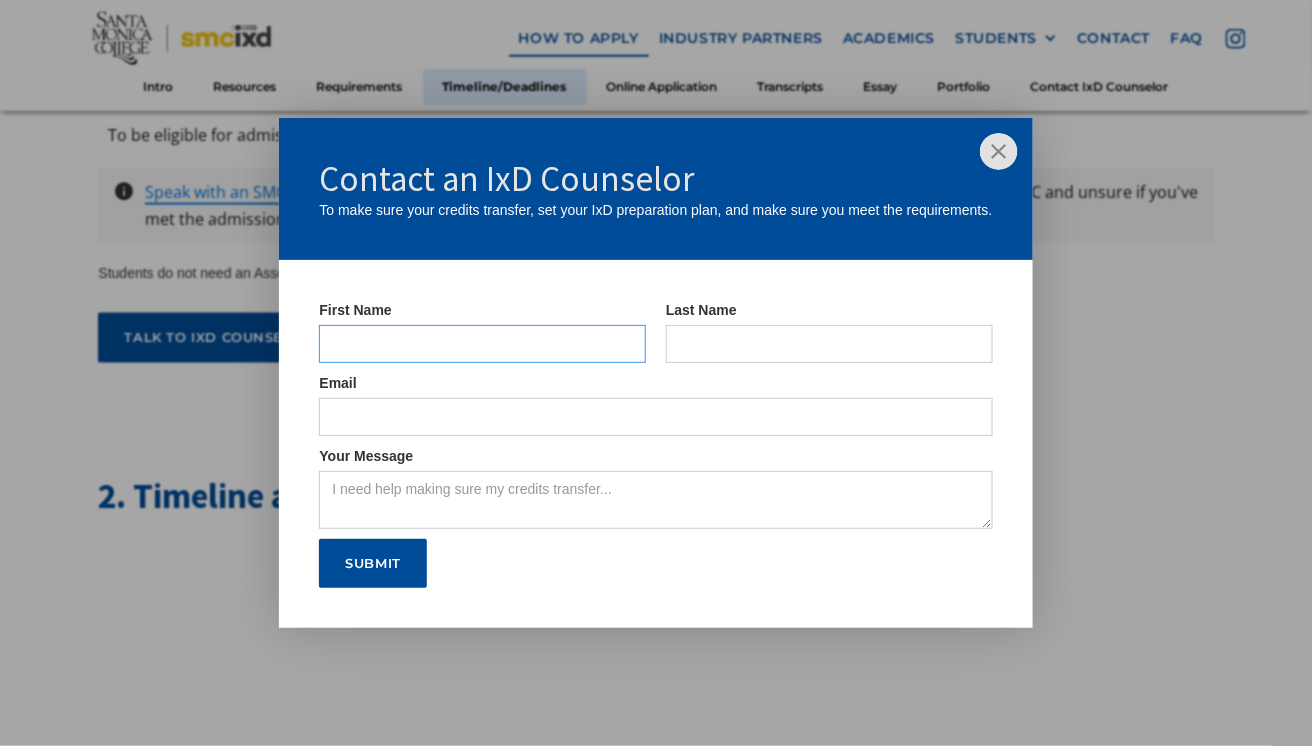 click at bounding box center [482, 344] 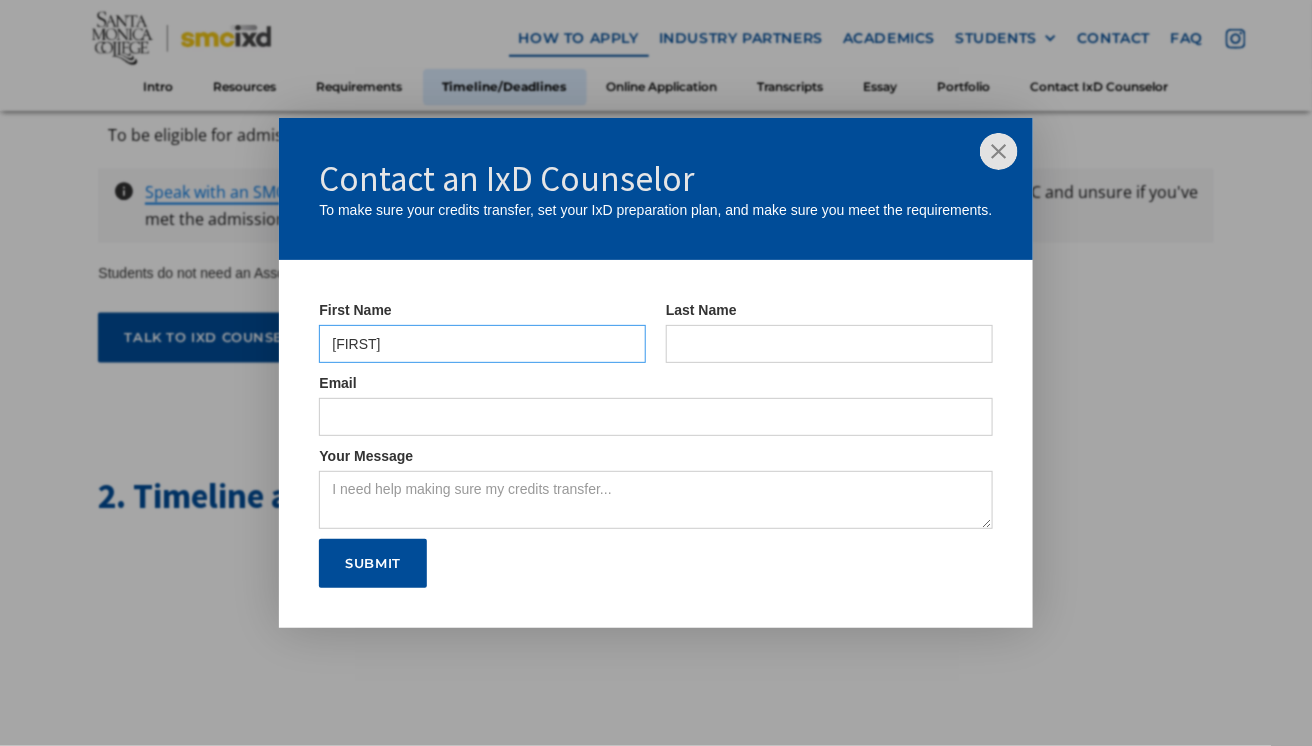 type on "Warrington" 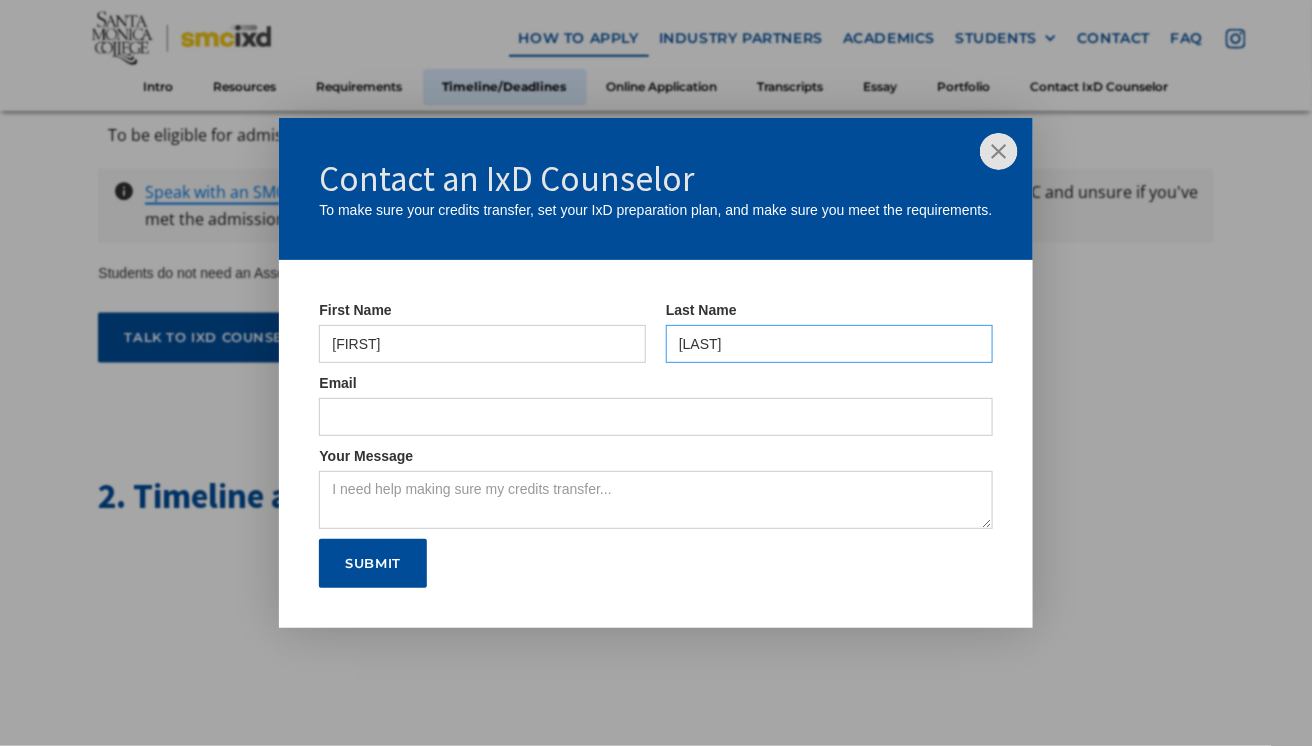 type on "nicolewarrington92405@yahoo.com" 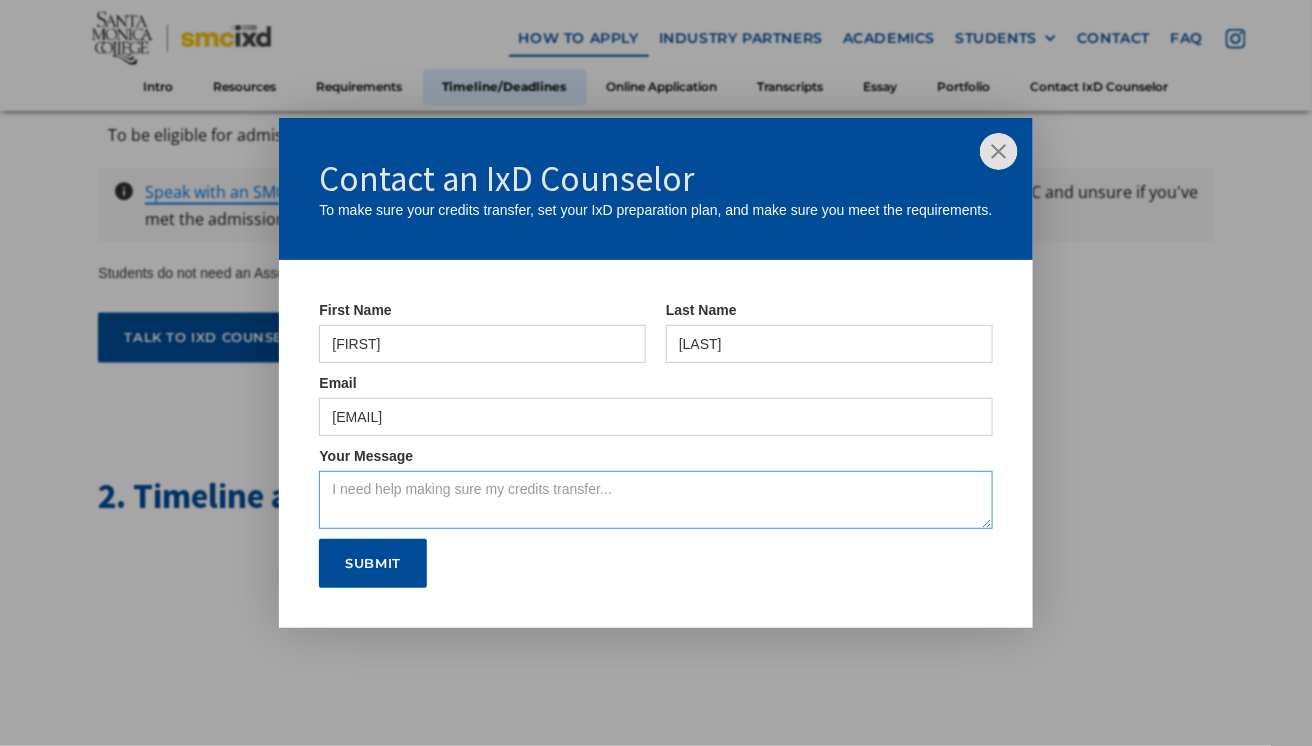 click on "Your Message" at bounding box center (655, 500) 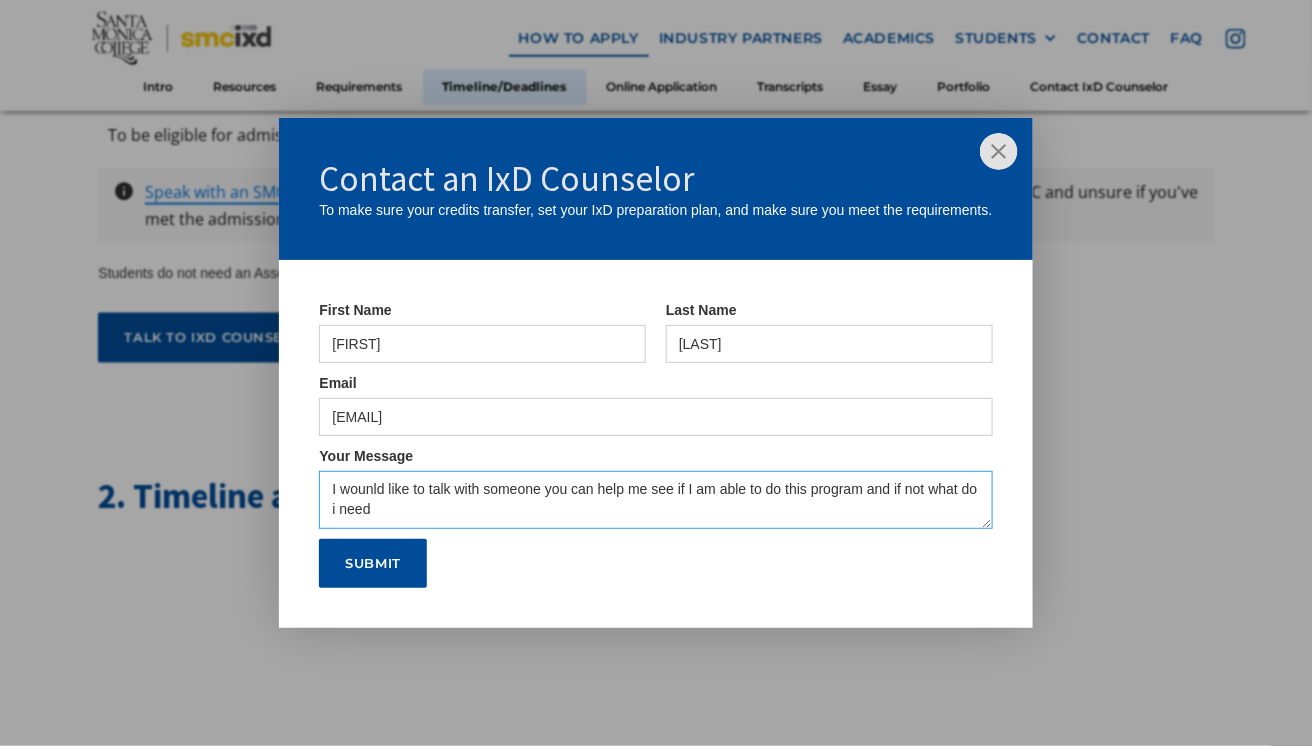 drag, startPoint x: 392, startPoint y: 509, endPoint x: 316, endPoint y: 488, distance: 78.84795 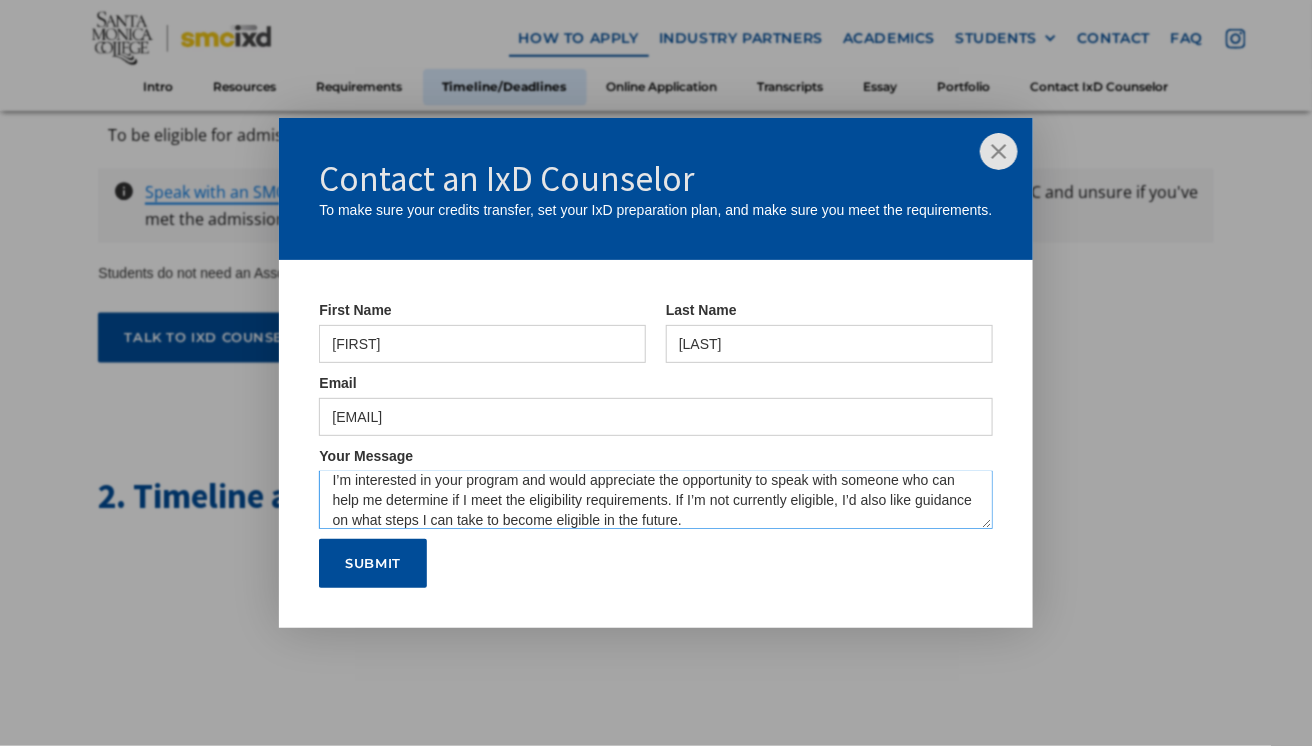 scroll, scrollTop: 20, scrollLeft: 0, axis: vertical 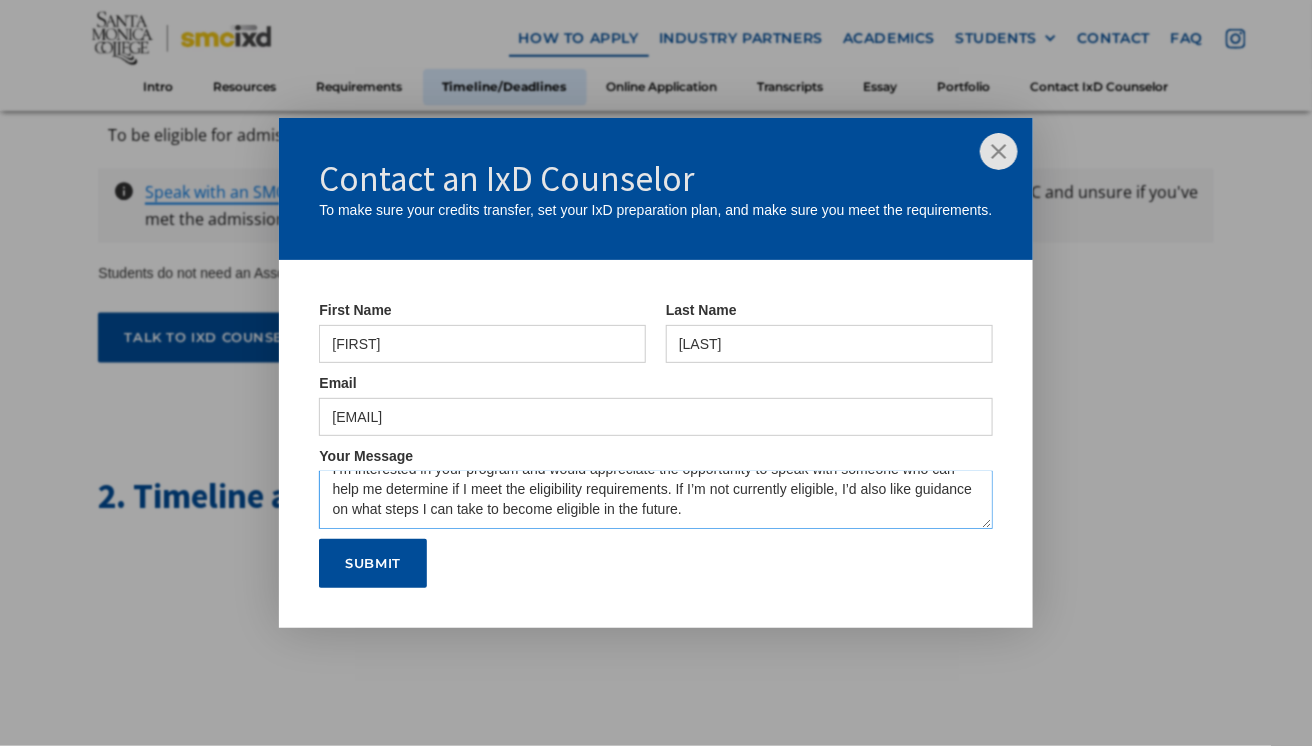 type on "I’m interested in your program and would appreciate the opportunity to speak with someone who can help me determine if I meet the eligibility requirements. If I’m not currently eligible, I’d also like guidance on what steps I can take to become eligible in the future." 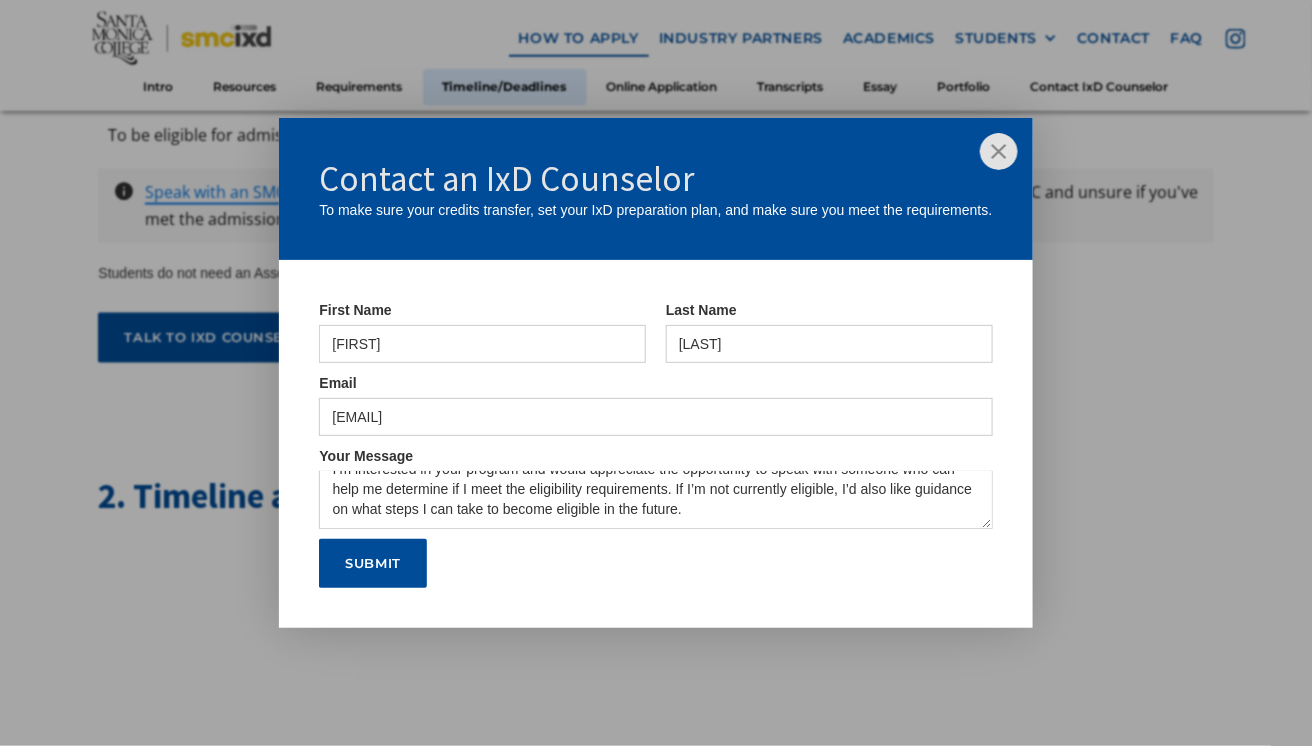 click on "Submit" at bounding box center (373, 564) 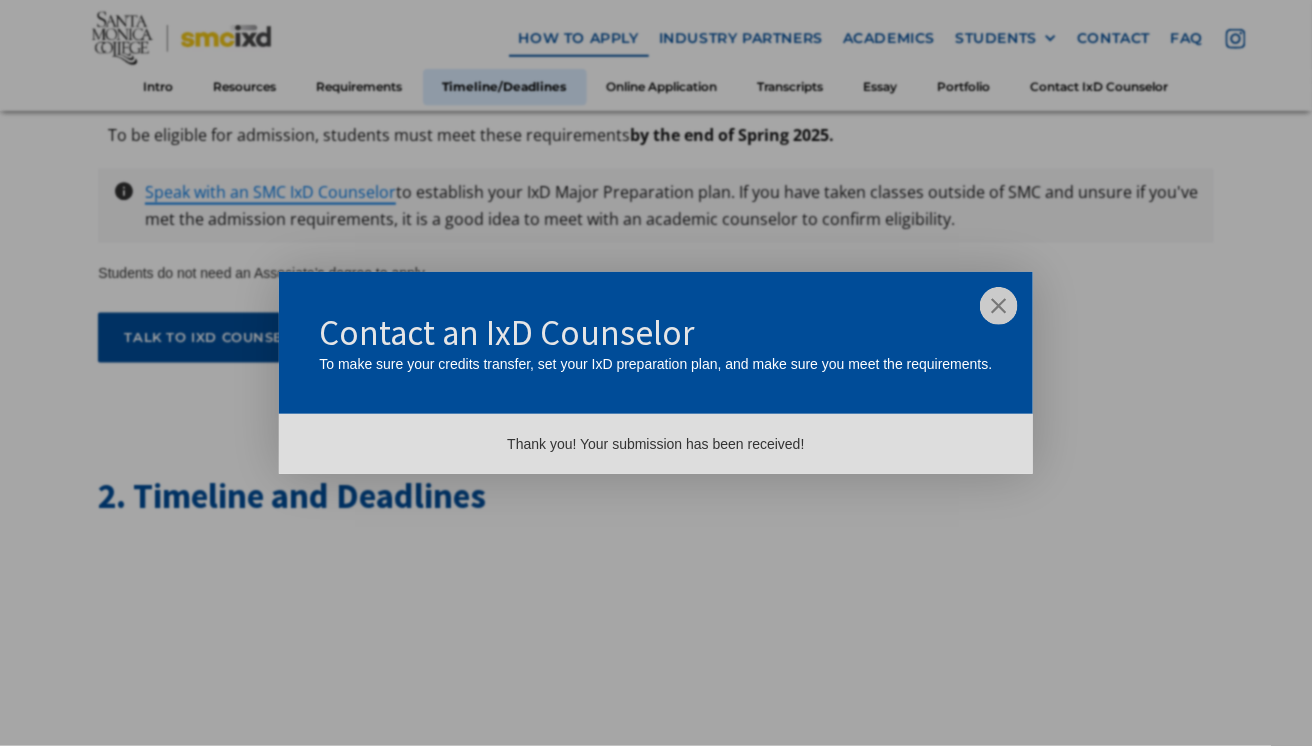 click at bounding box center (999, 306) 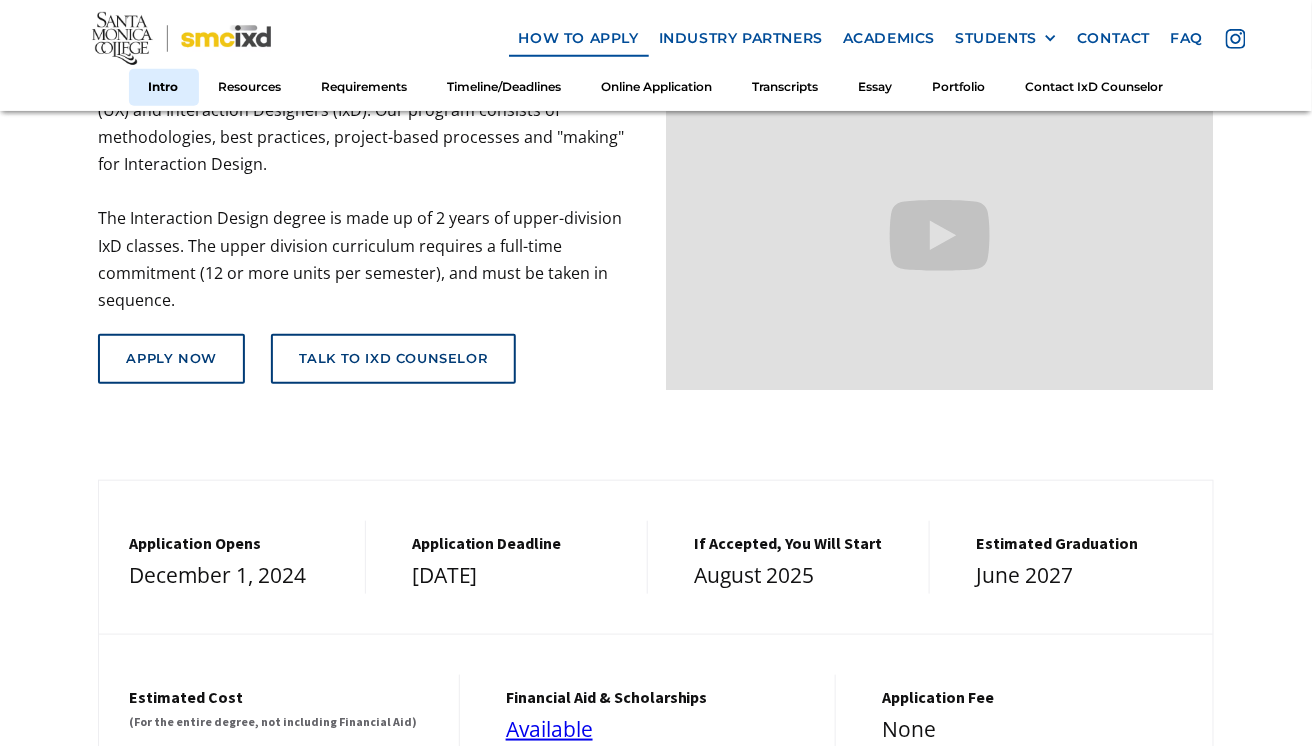 scroll, scrollTop: 286, scrollLeft: 0, axis: vertical 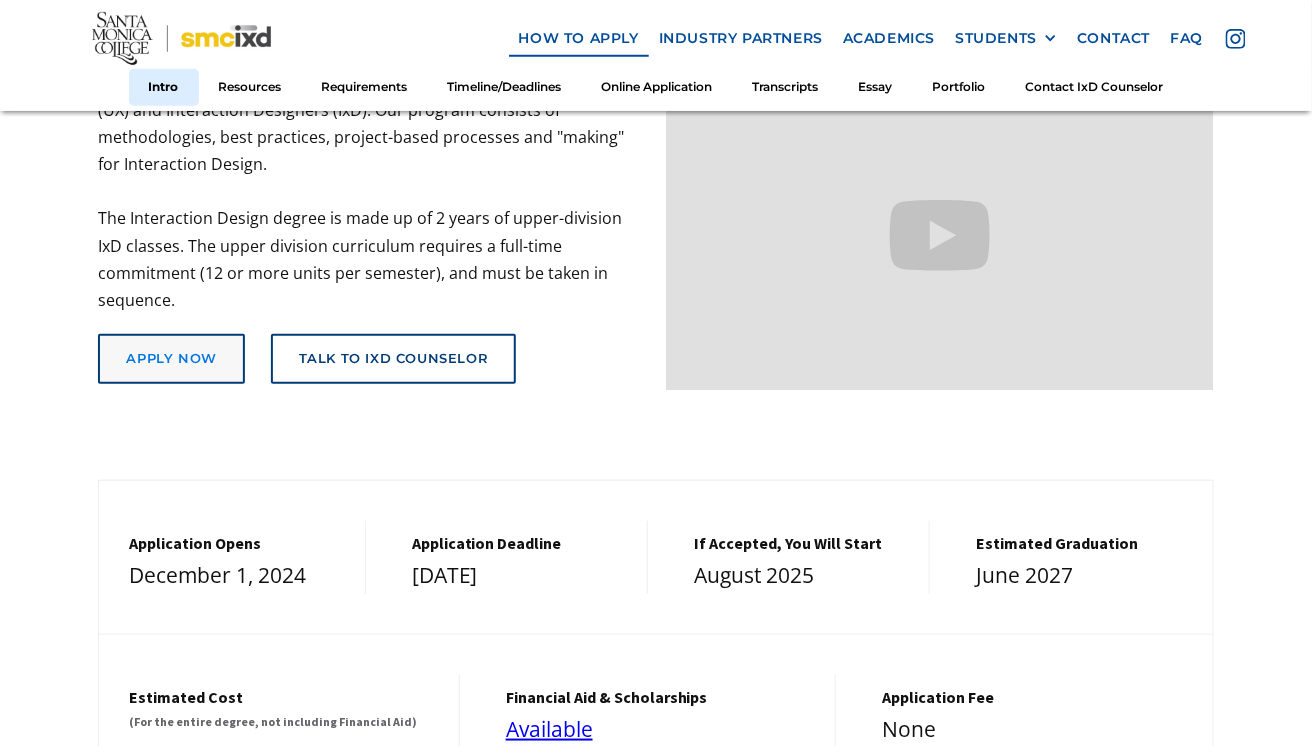click on "Apply Now" at bounding box center (171, 359) 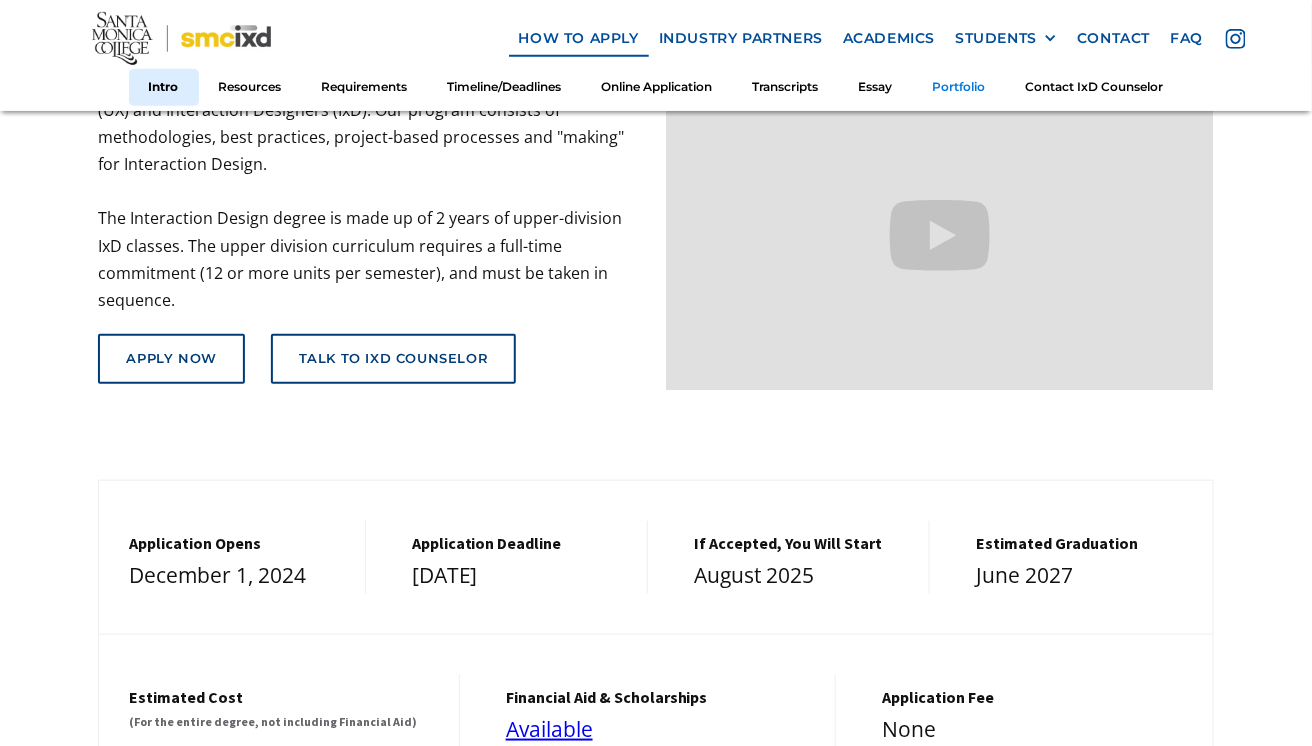 click on "Portfolio" at bounding box center [959, 87] 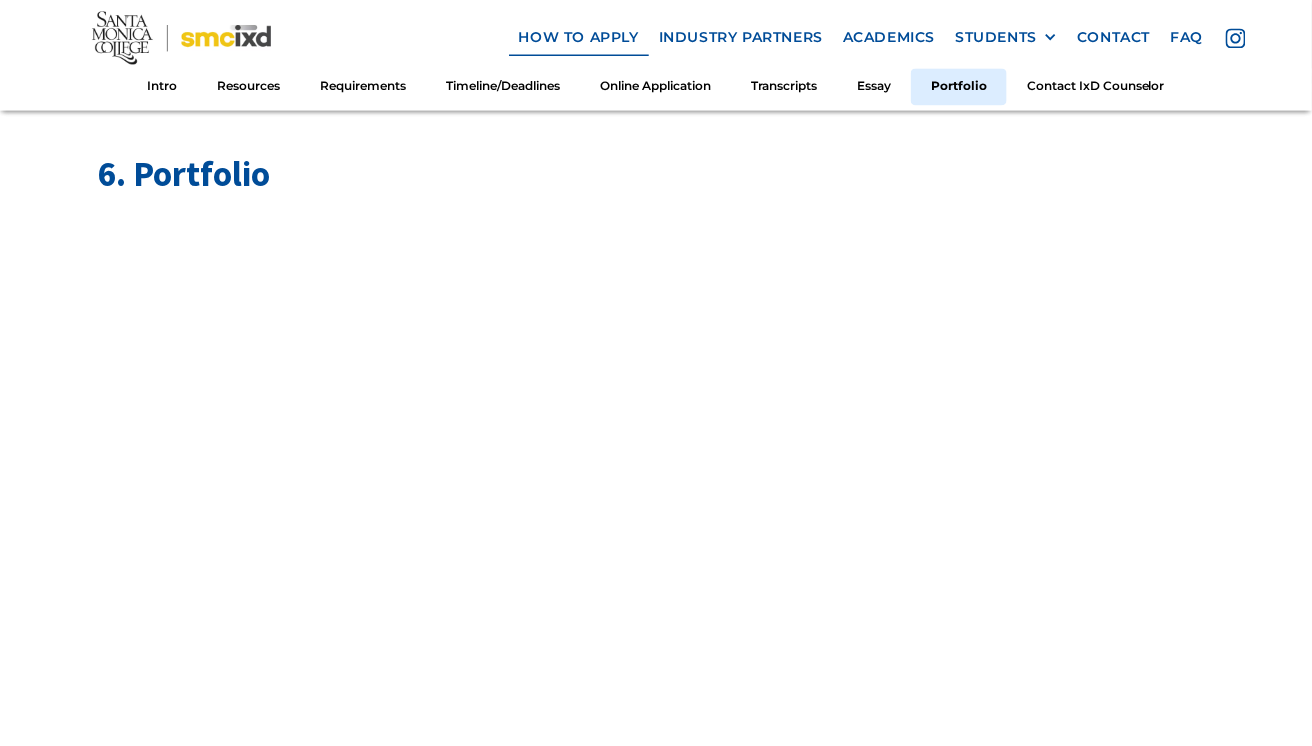 scroll, scrollTop: 8203, scrollLeft: 0, axis: vertical 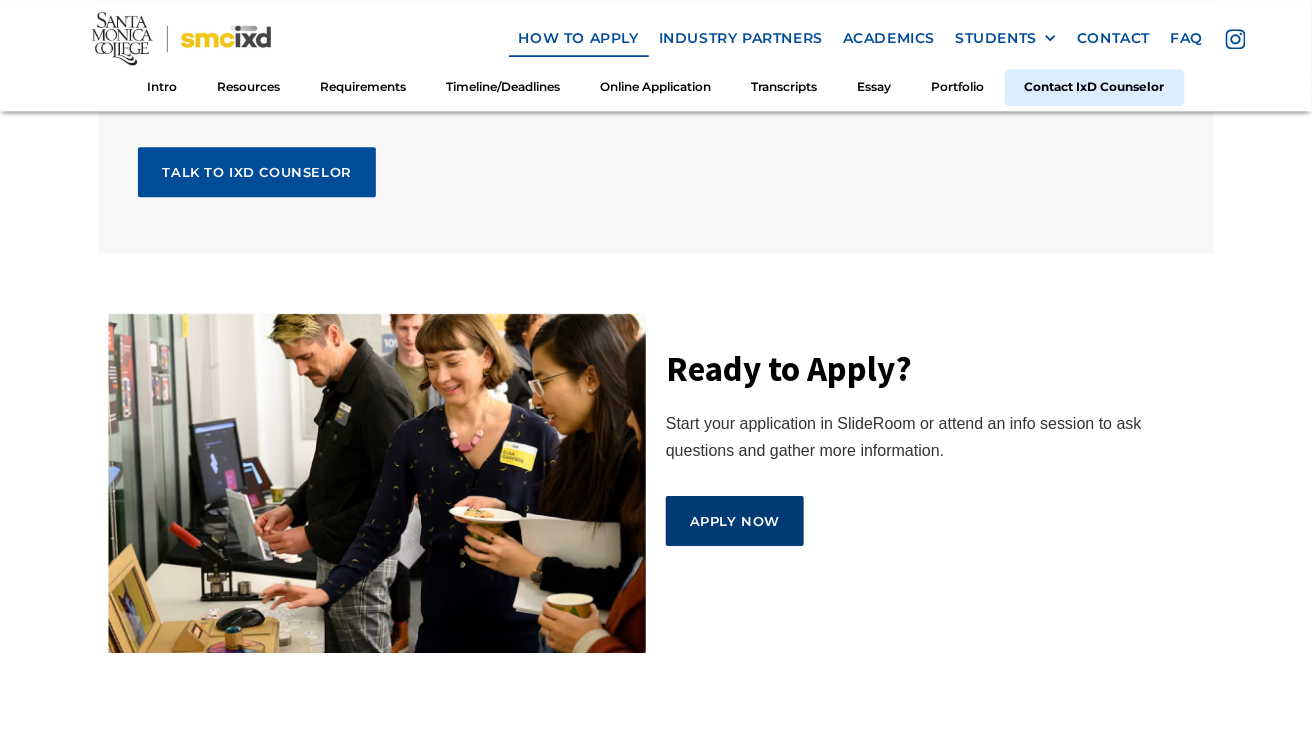 click on "Apply Now" at bounding box center (735, 521) 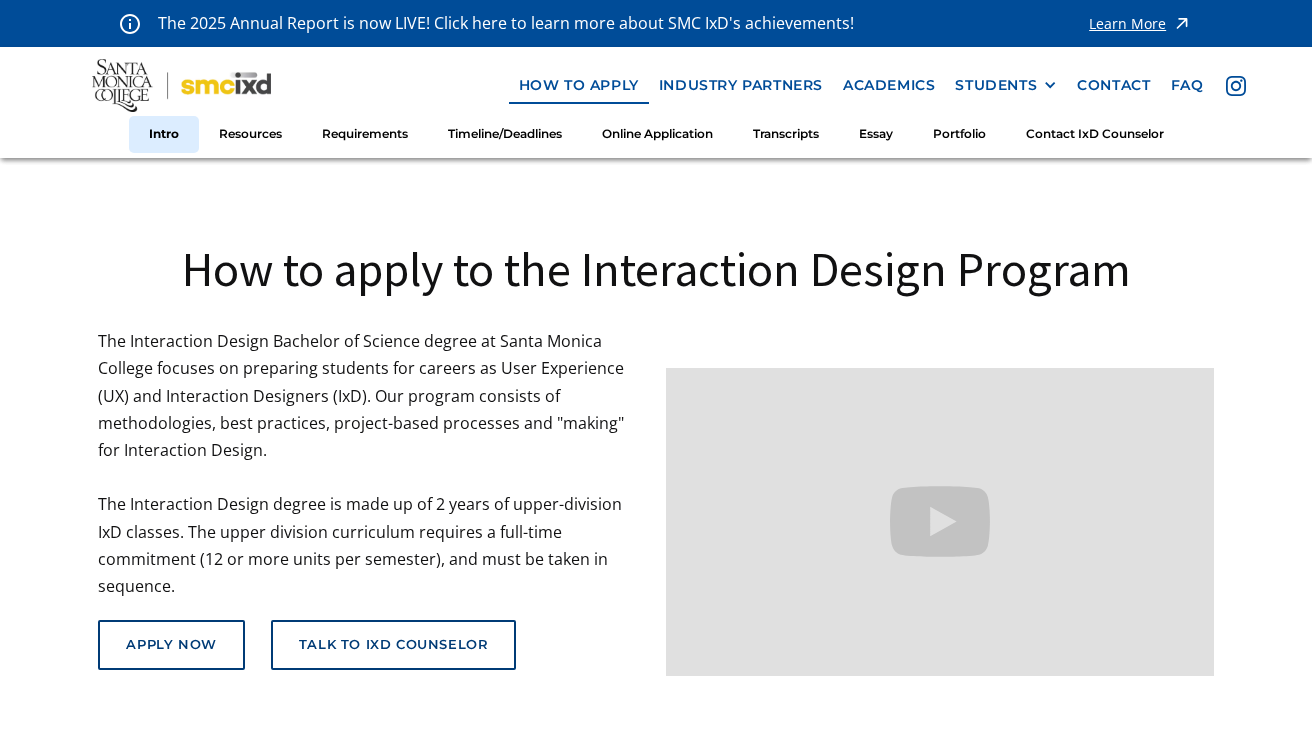 scroll, scrollTop: 0, scrollLeft: 0, axis: both 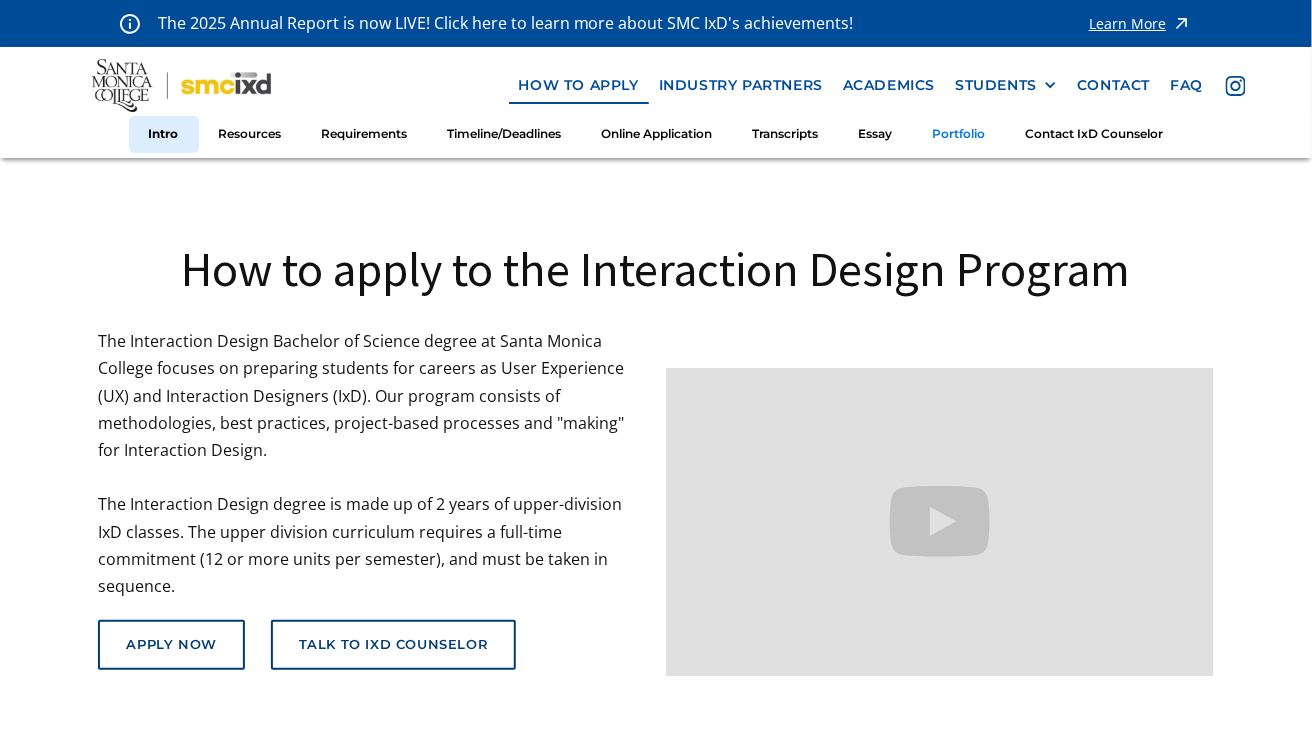 click on "Portfolio" at bounding box center [959, 134] 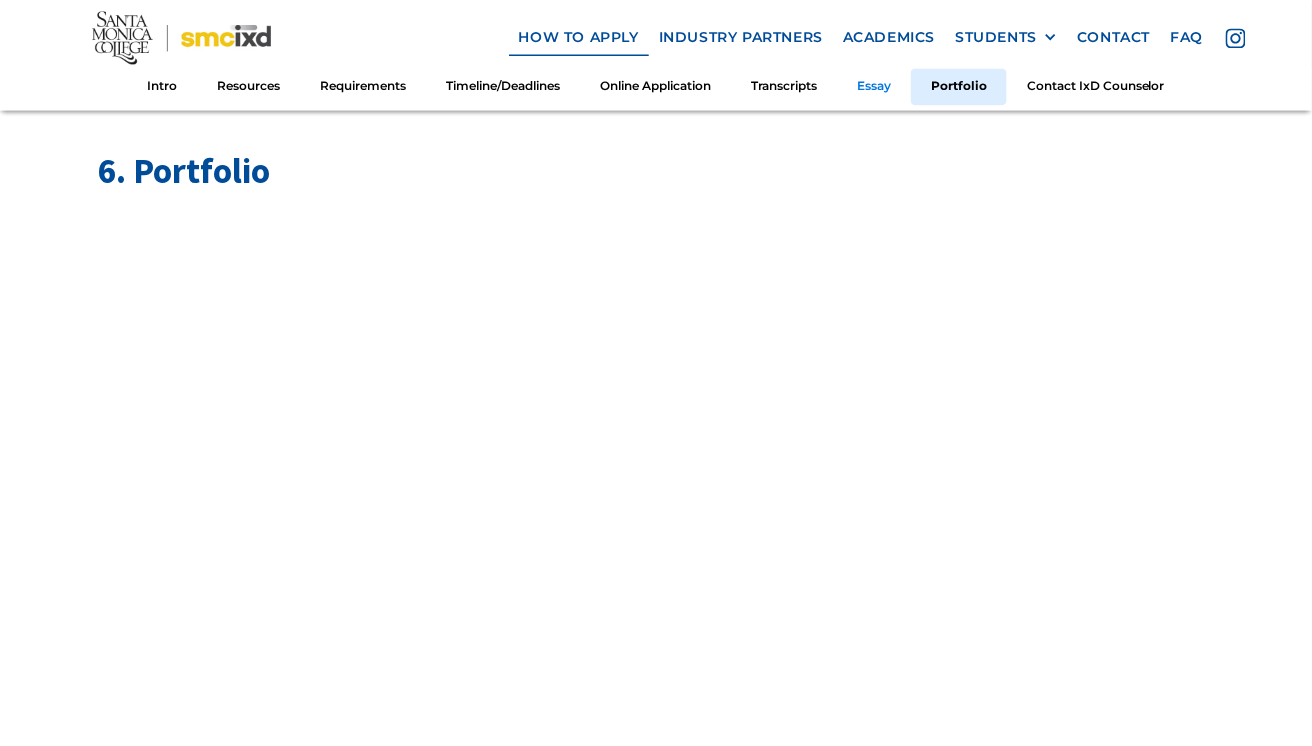 click on "Essay" at bounding box center (874, 87) 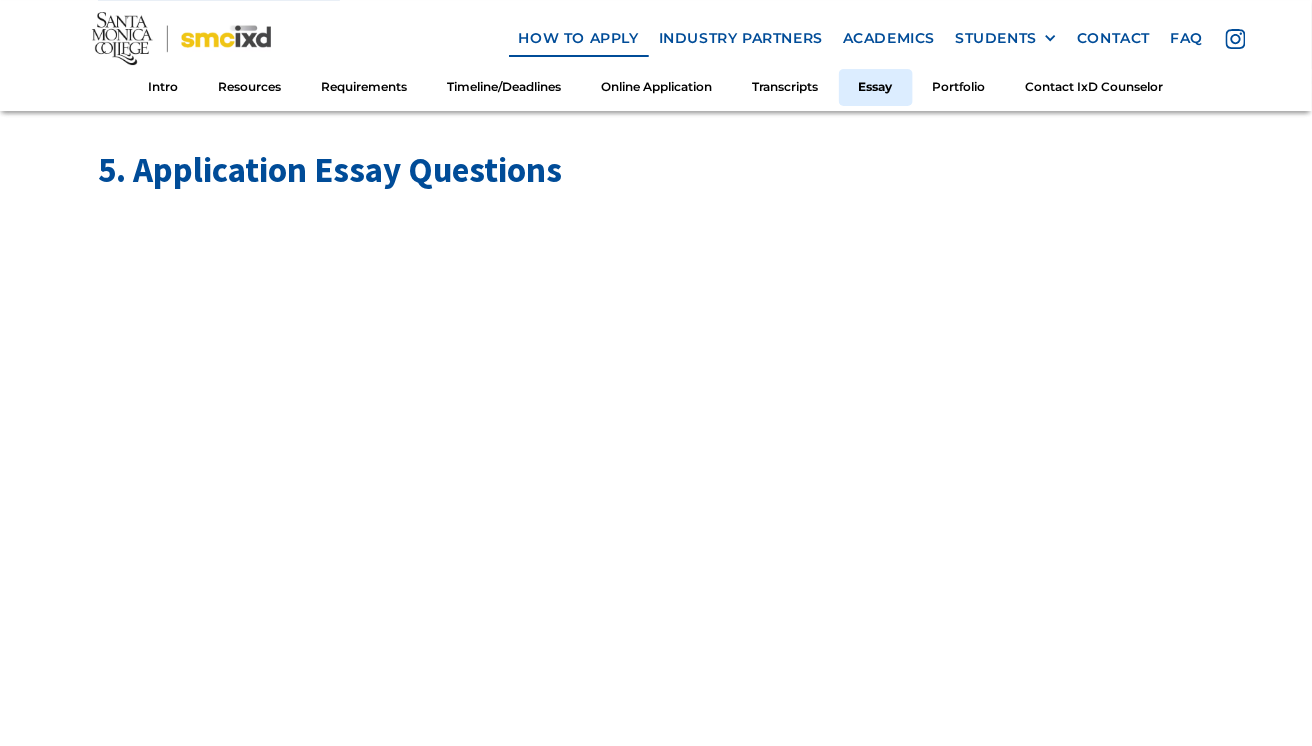 scroll, scrollTop: 6680, scrollLeft: 0, axis: vertical 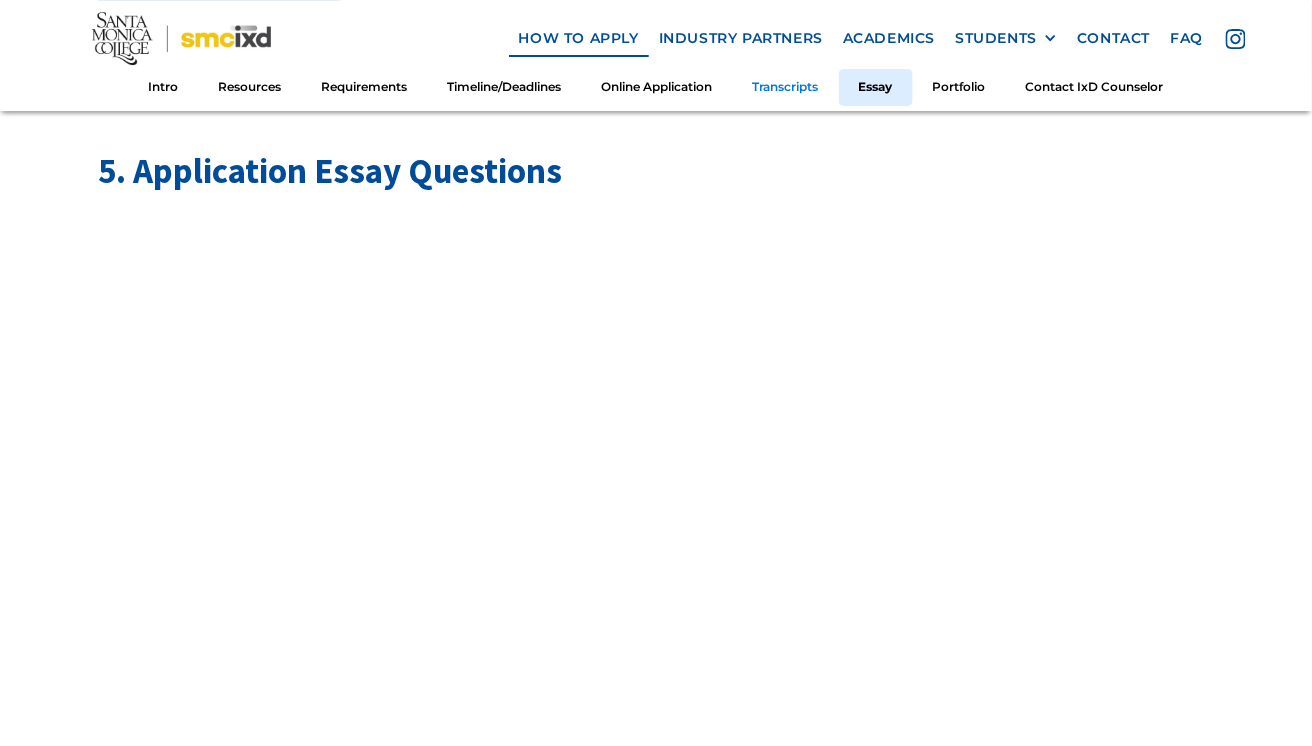 click on "Transcripts" at bounding box center [786, 87] 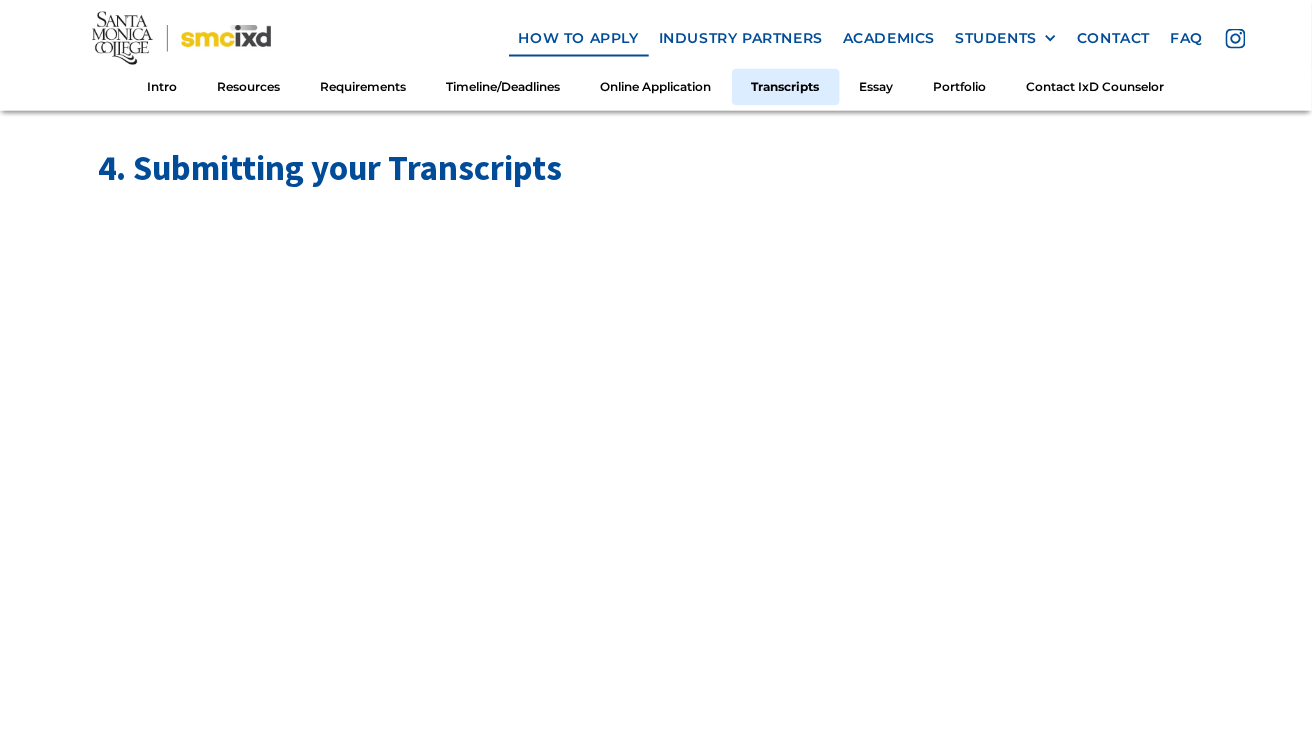 scroll, scrollTop: 5618, scrollLeft: 0, axis: vertical 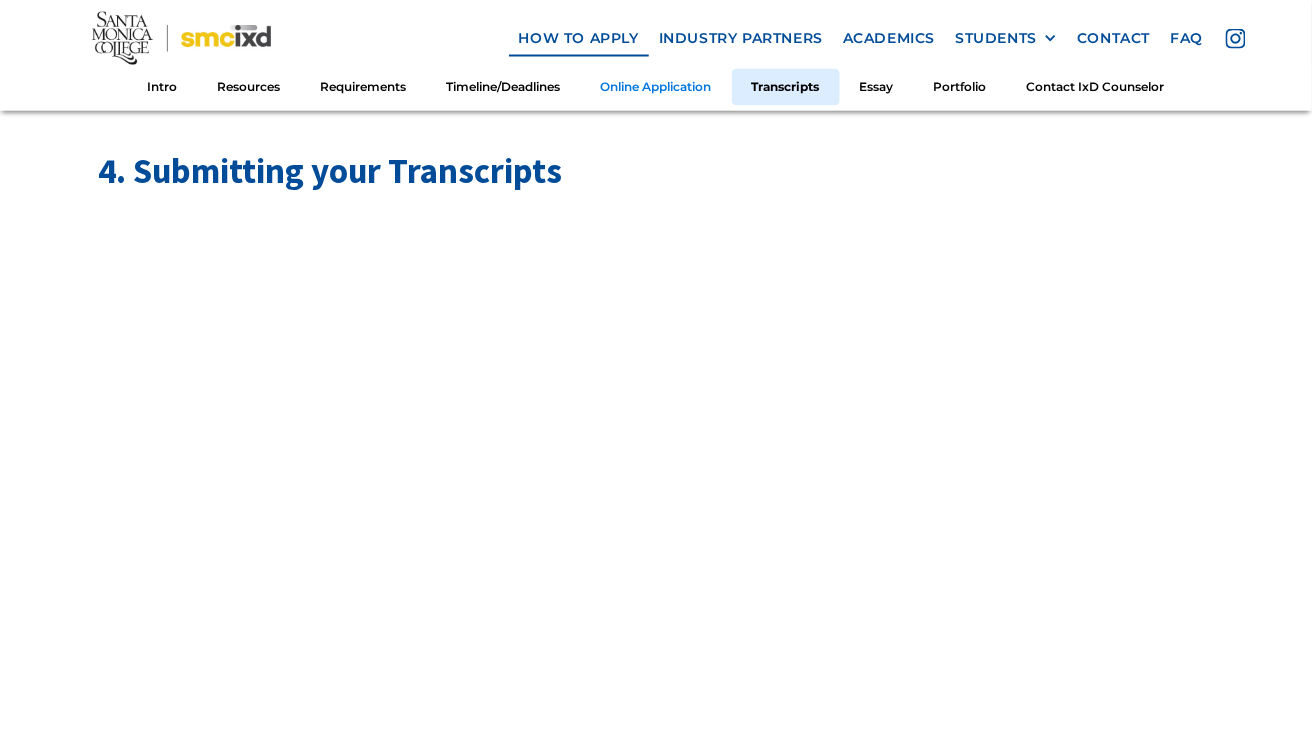 click on "Online Application" at bounding box center (656, 87) 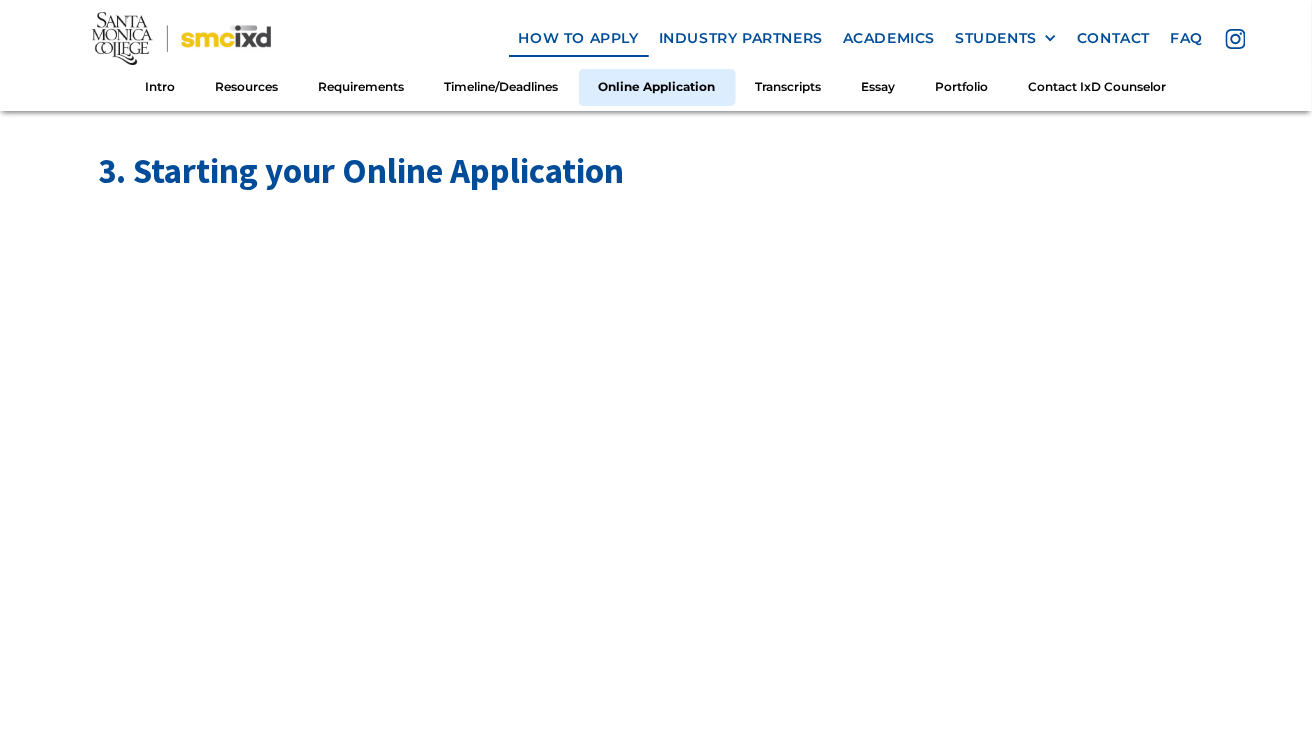 scroll, scrollTop: 4557, scrollLeft: 0, axis: vertical 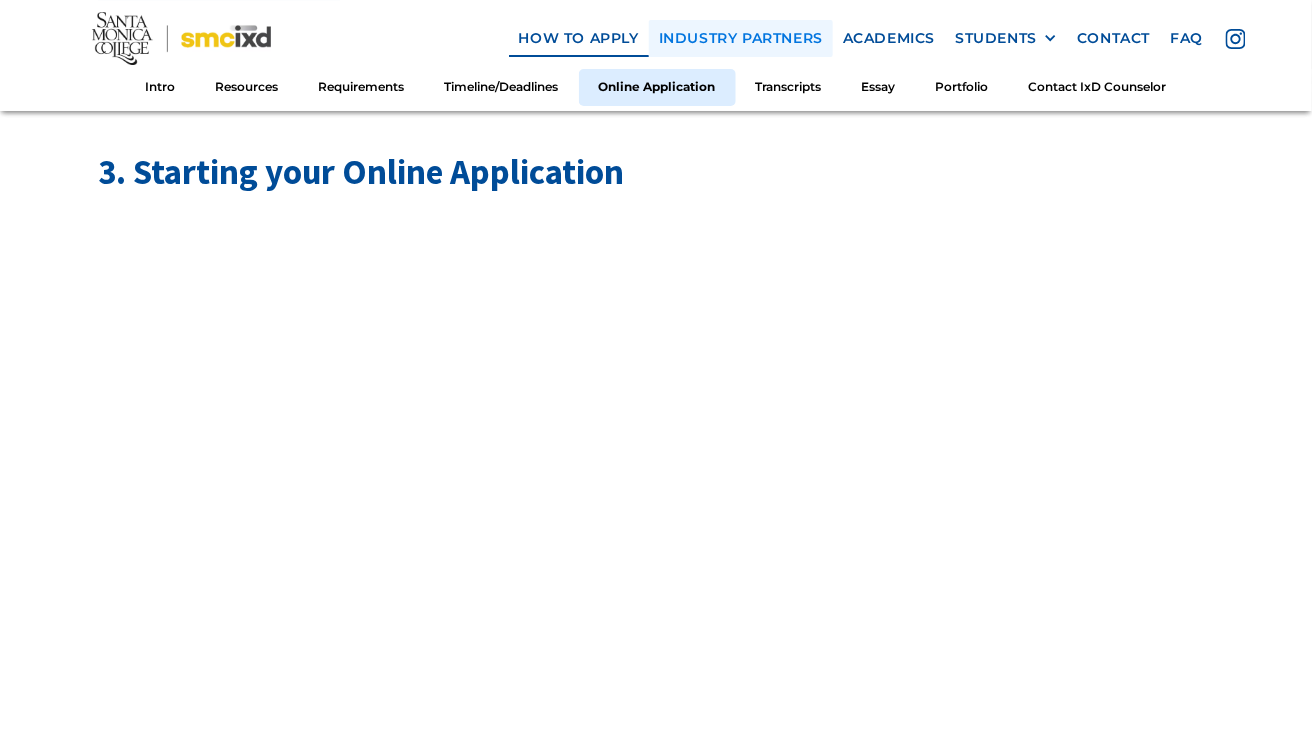 click on "industry partners" at bounding box center [741, 38] 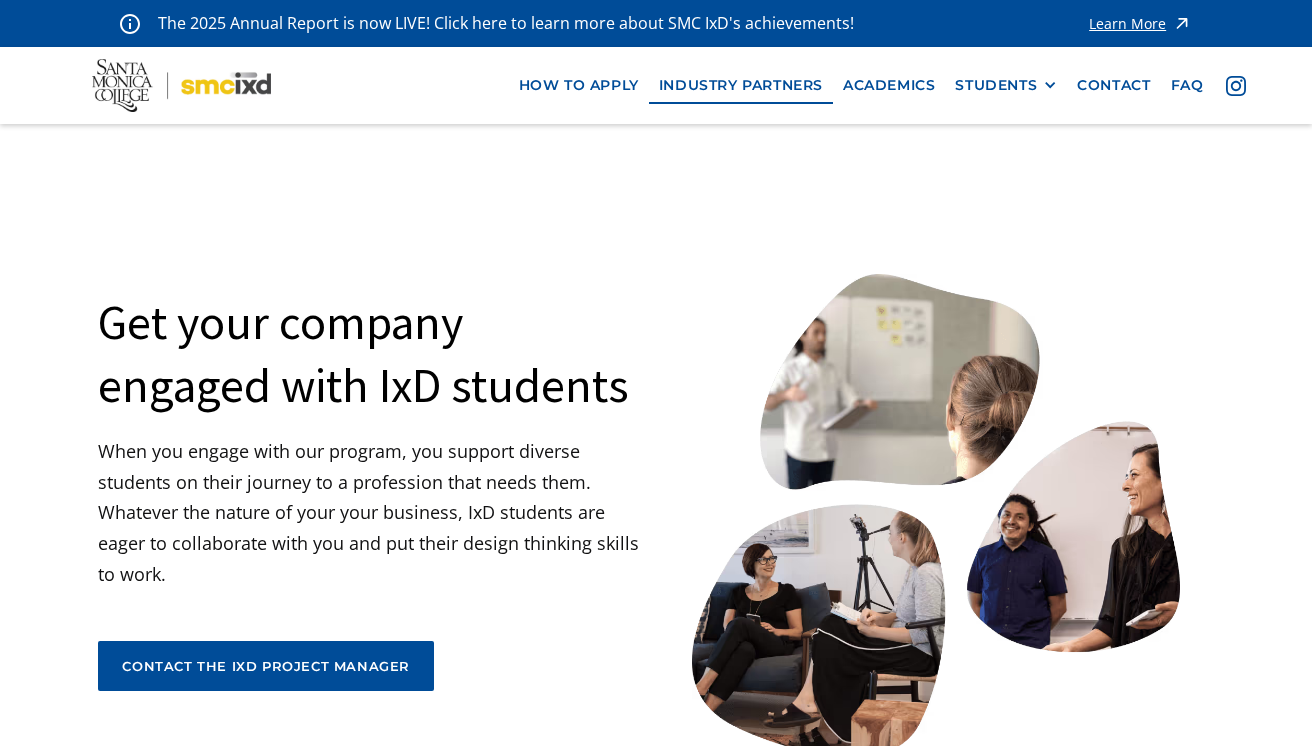 scroll, scrollTop: 0, scrollLeft: 0, axis: both 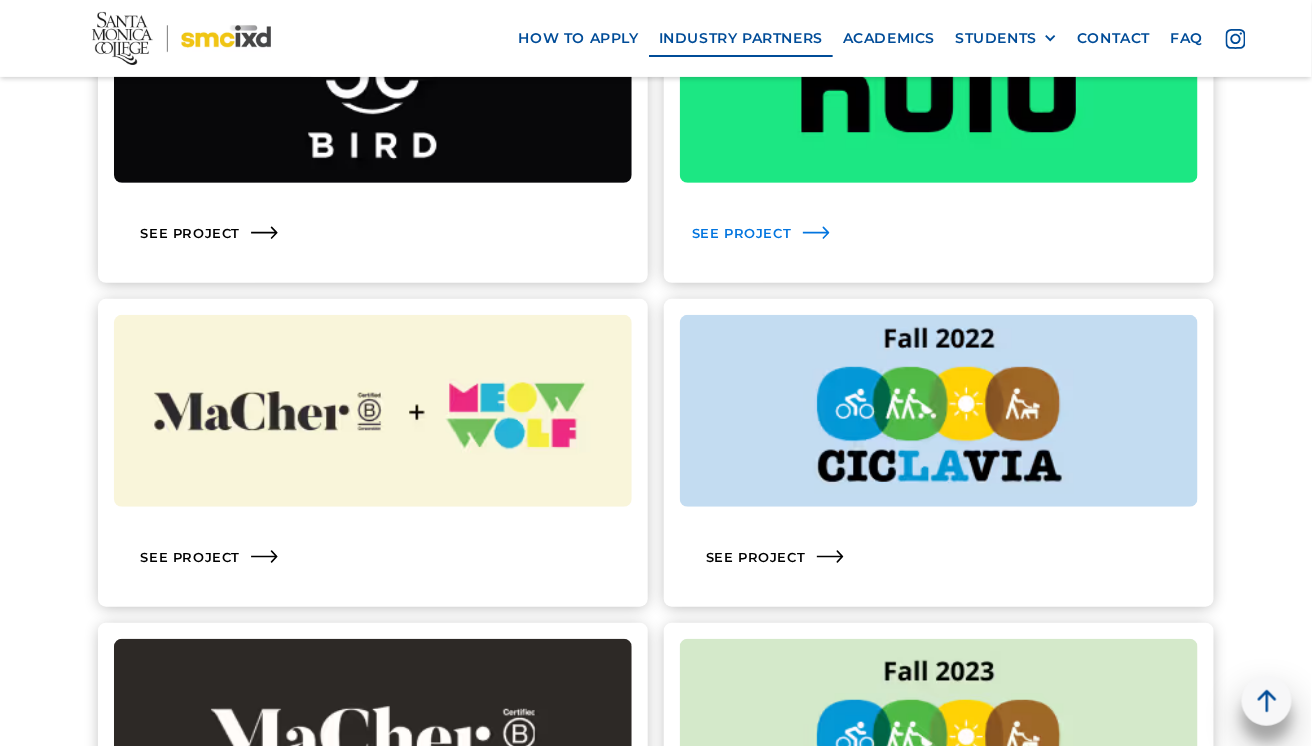 click on "See Project" at bounding box center (742, 233) 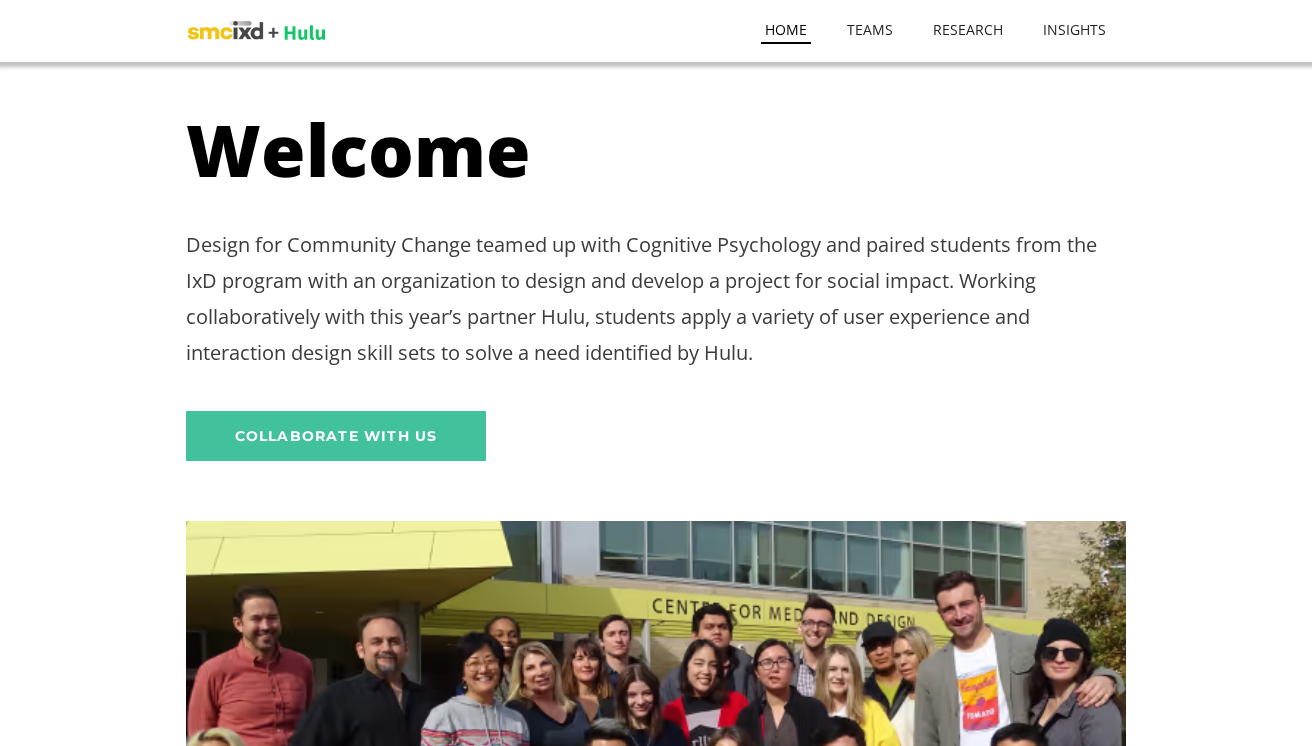 scroll, scrollTop: 0, scrollLeft: 0, axis: both 